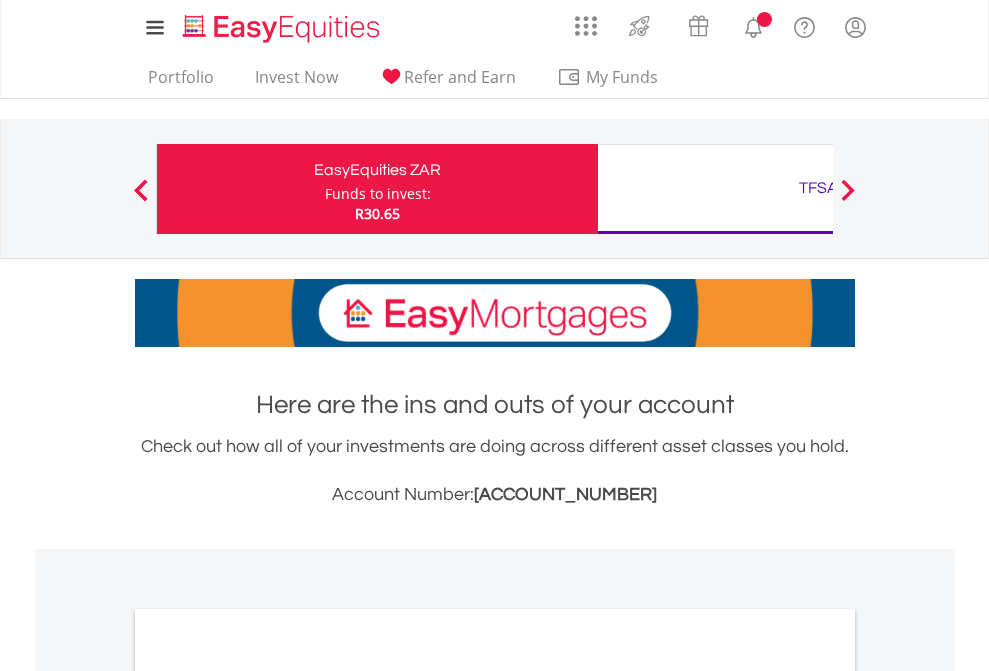 scroll, scrollTop: 0, scrollLeft: 0, axis: both 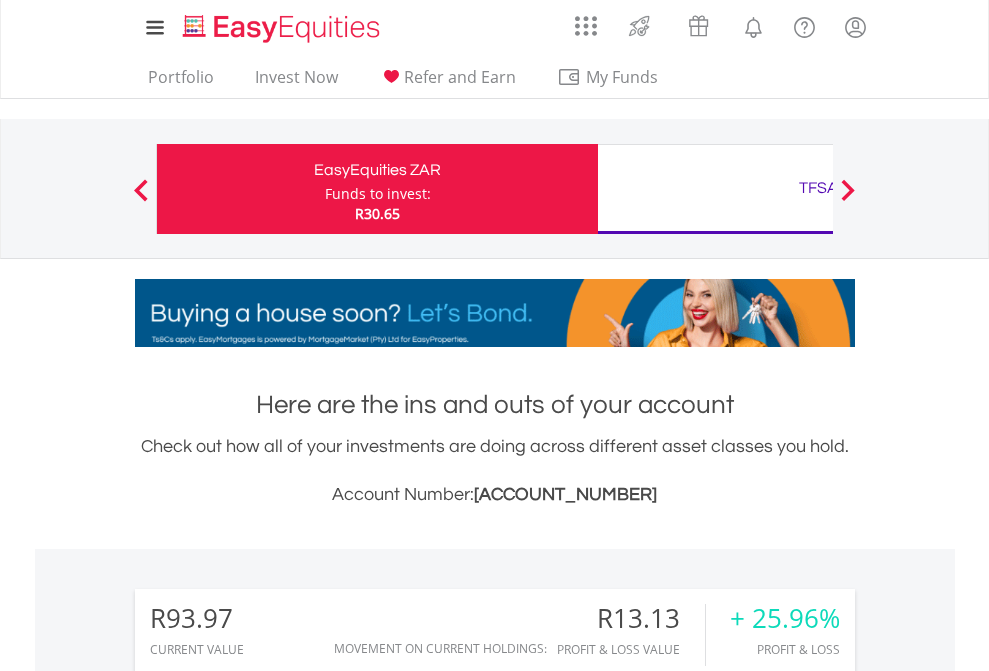 click on "Funds to invest:" at bounding box center (378, 194) 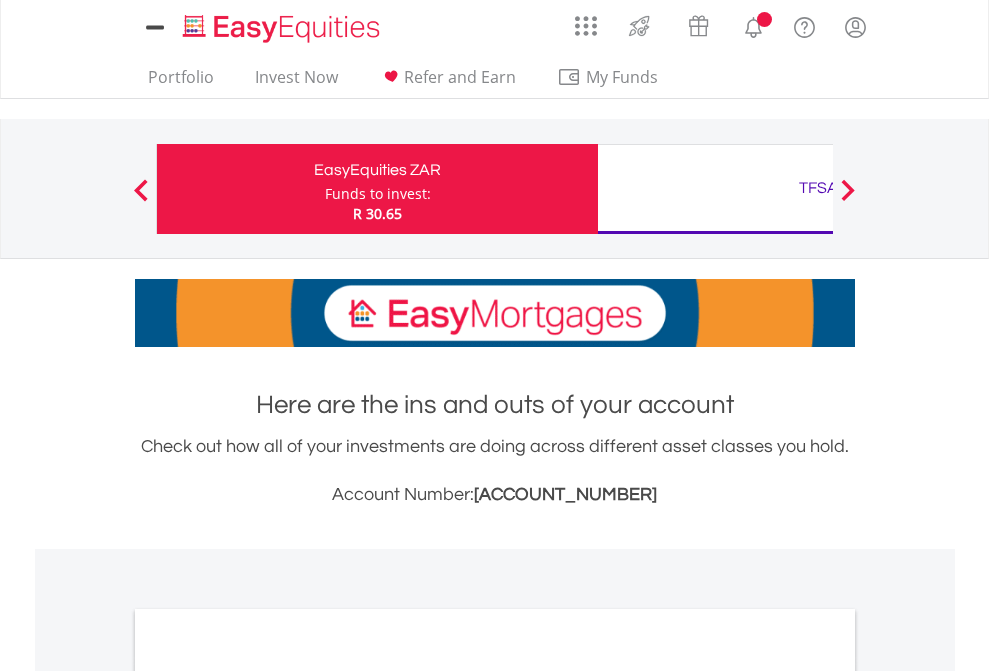 scroll, scrollTop: 0, scrollLeft: 0, axis: both 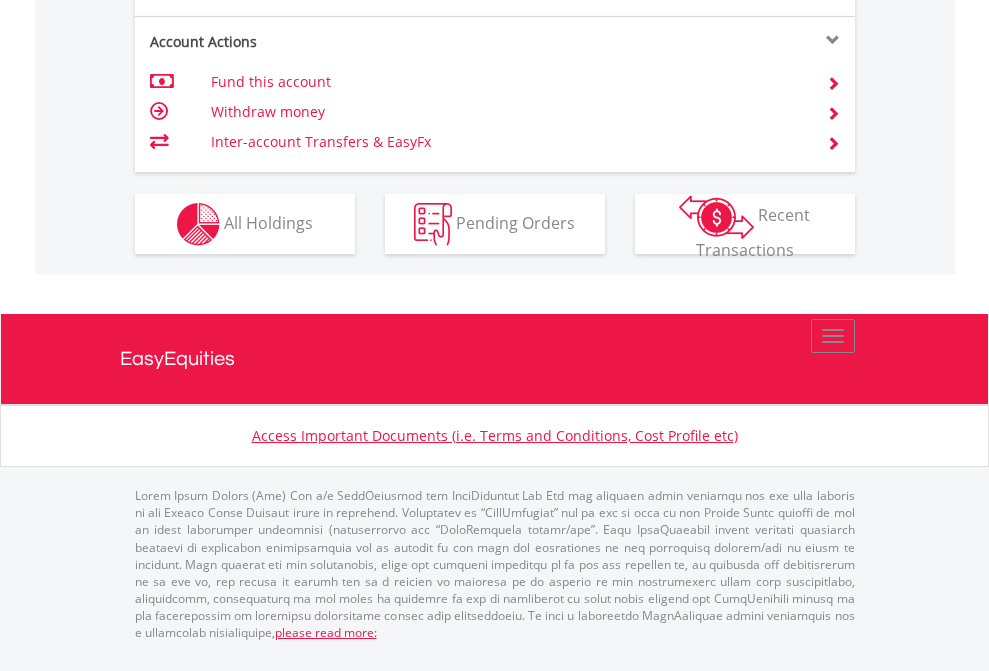 click on "Investment types" at bounding box center (706, -337) 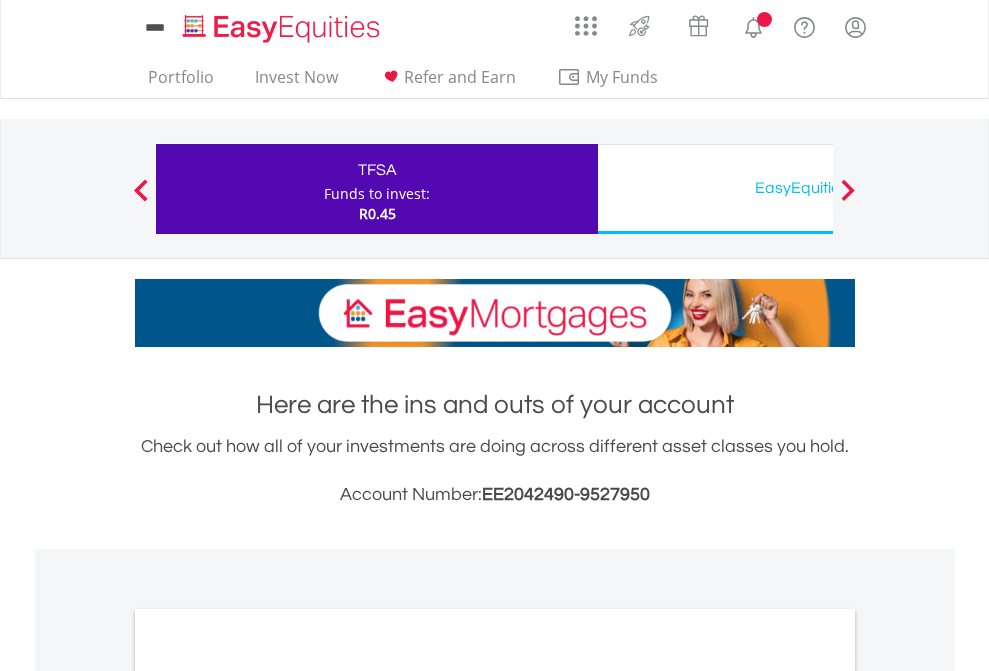 scroll, scrollTop: 0, scrollLeft: 0, axis: both 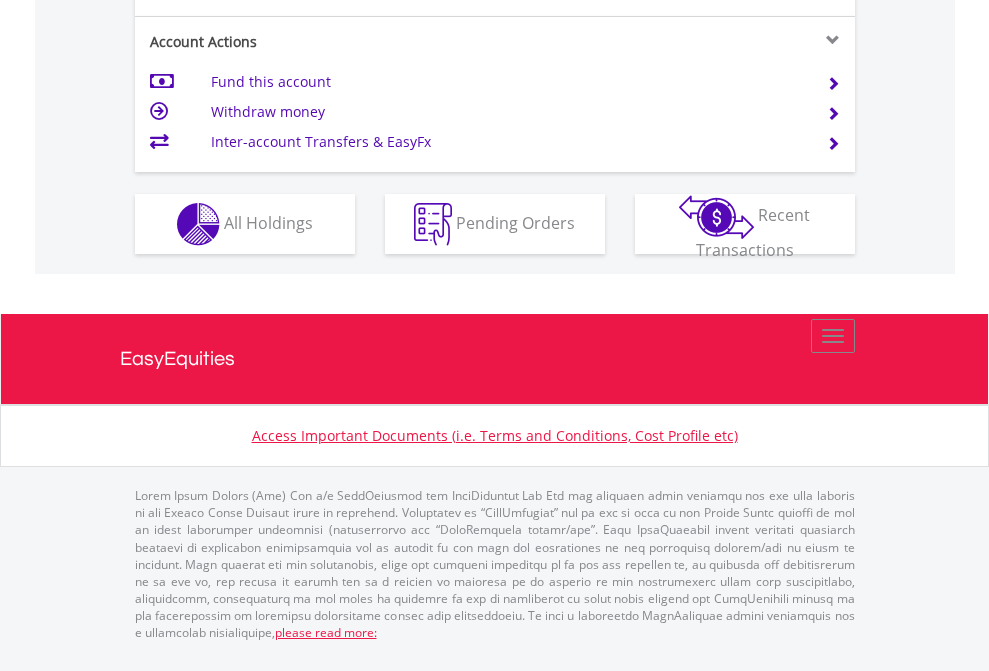click on "Investment types" at bounding box center (706, -337) 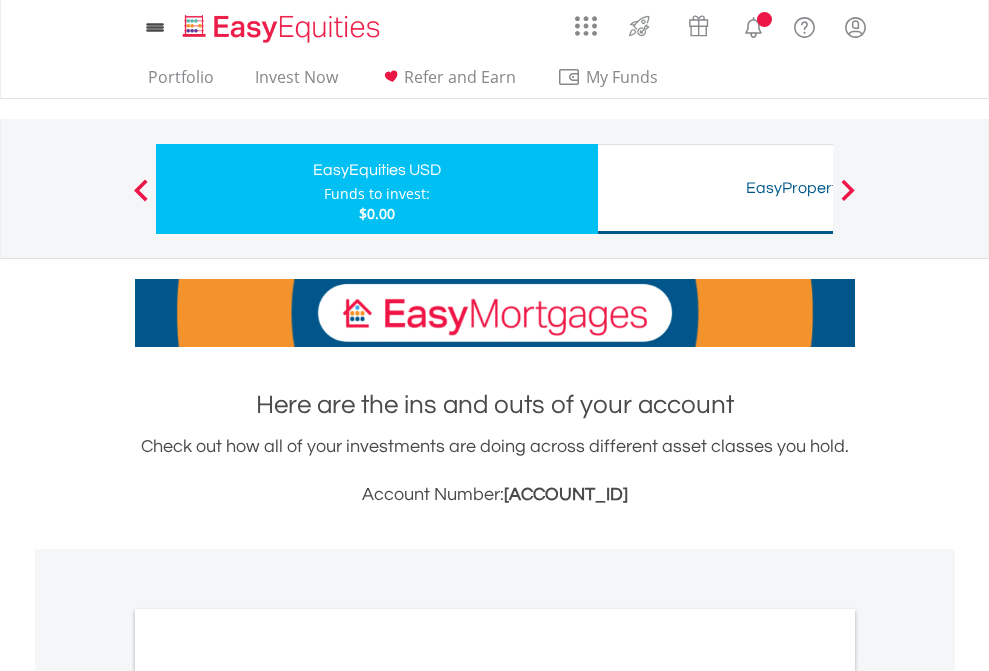 scroll, scrollTop: 0, scrollLeft: 0, axis: both 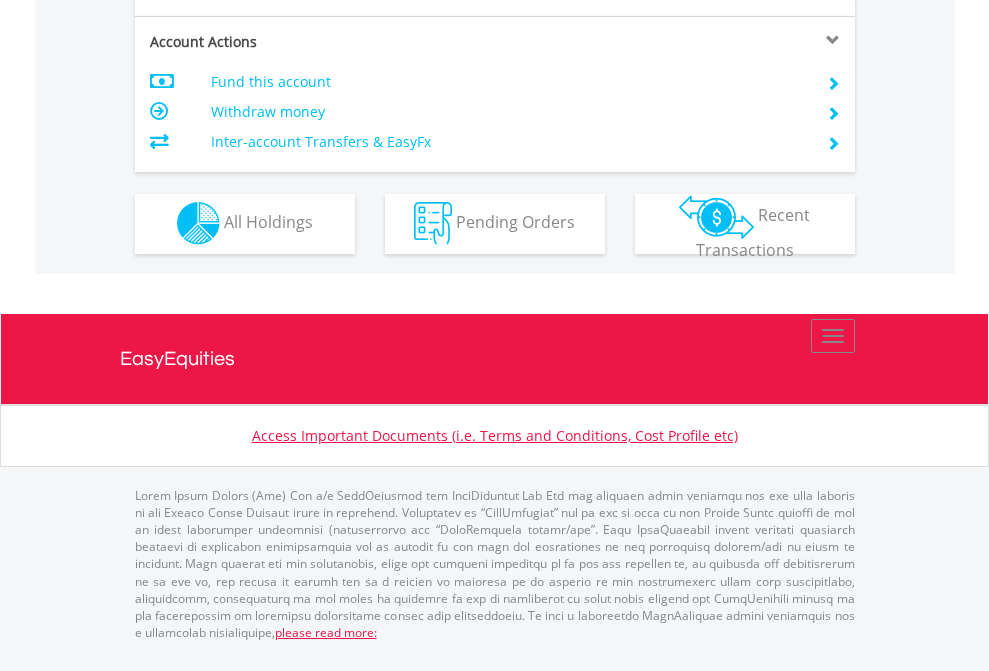 click on "Investment types" at bounding box center (706, -353) 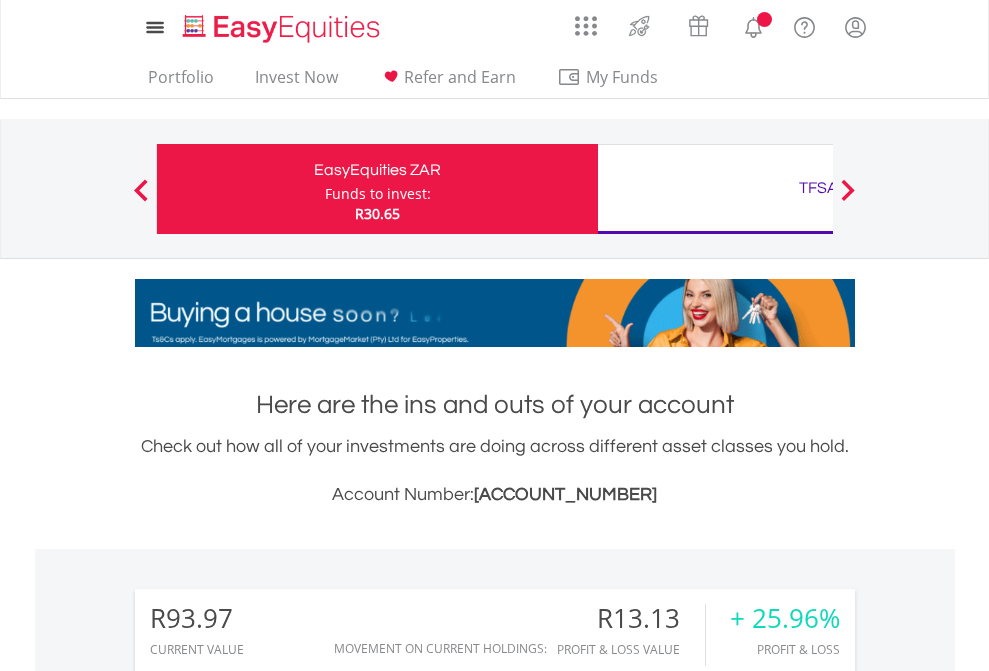 scroll, scrollTop: 0, scrollLeft: 0, axis: both 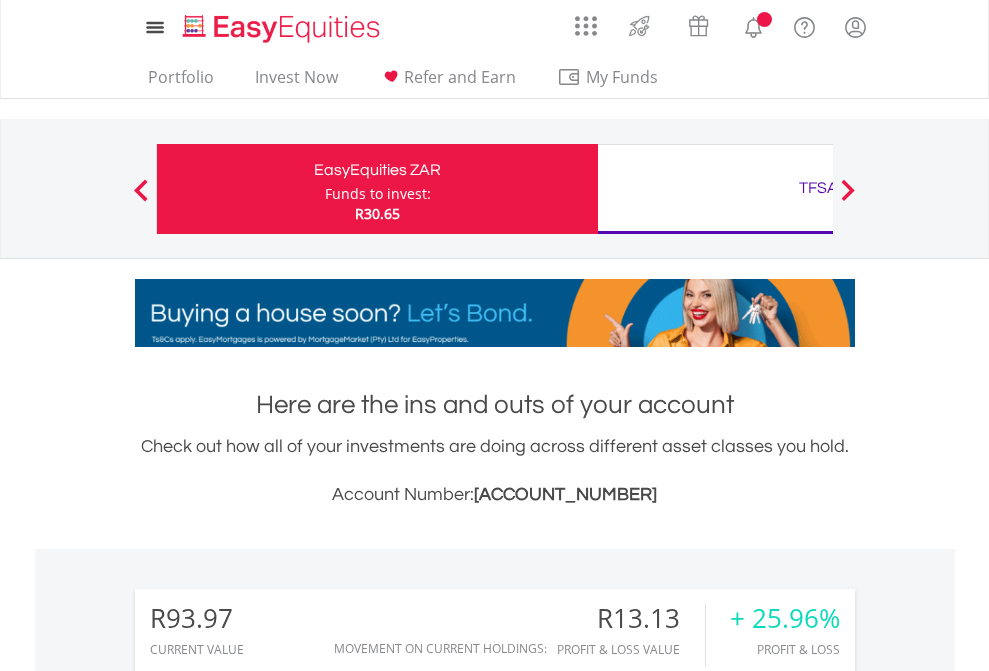 click on "All Holdings" at bounding box center [268, 1506] 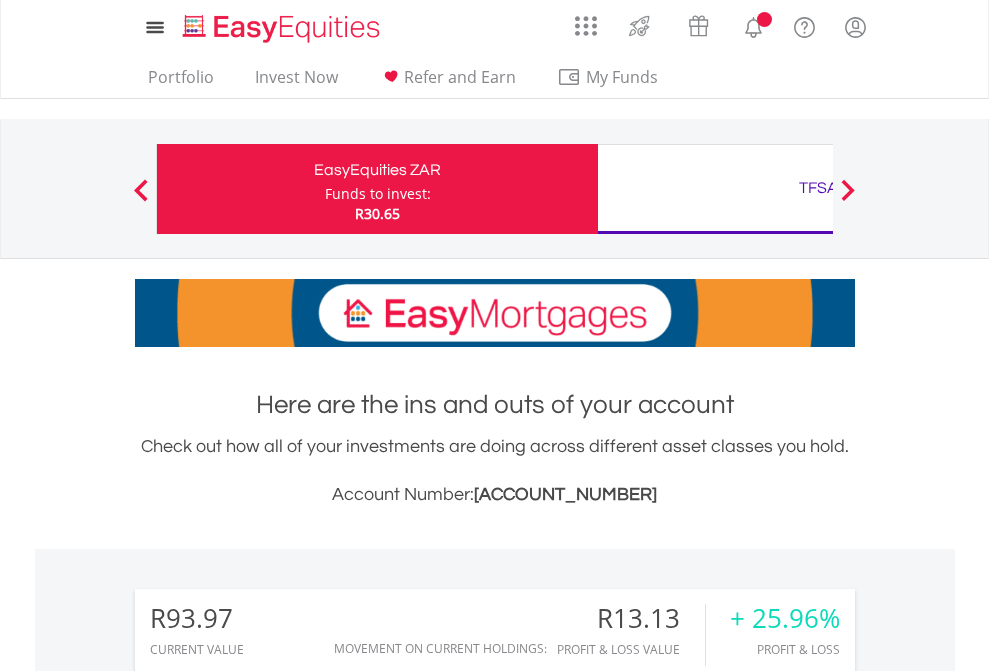 scroll, scrollTop: 999808, scrollLeft: 999687, axis: both 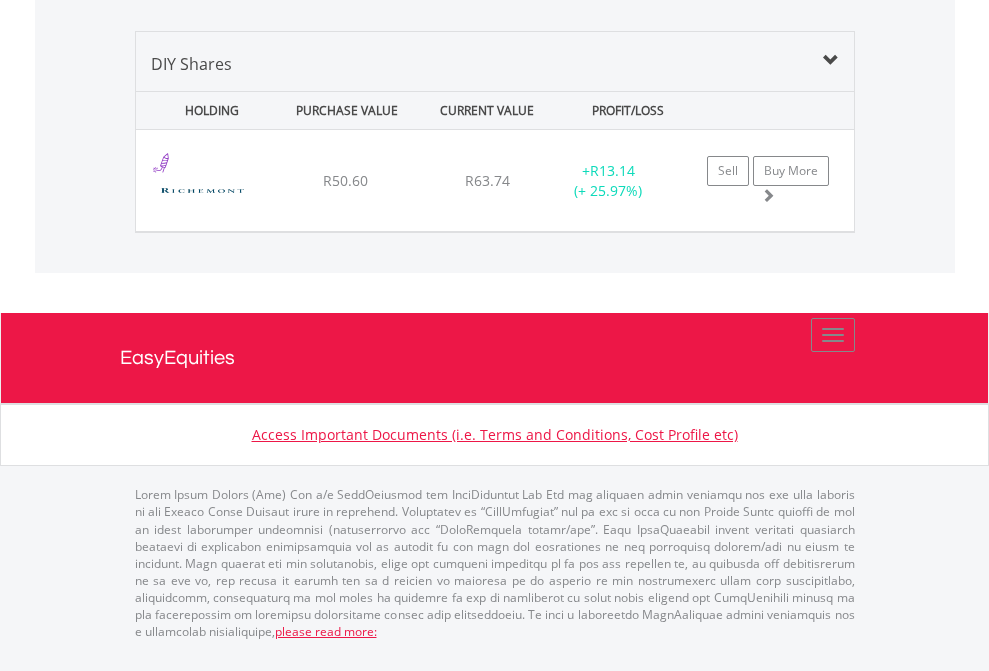 click on "TFSA" at bounding box center (818, -1379) 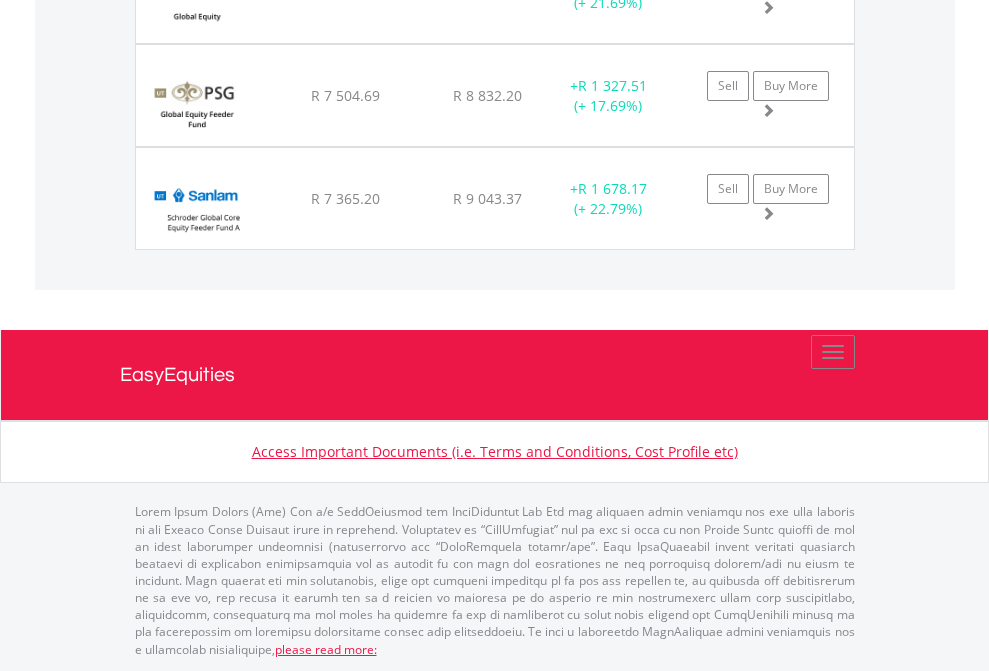 click on "EasyEquities USD" at bounding box center (818, -2117) 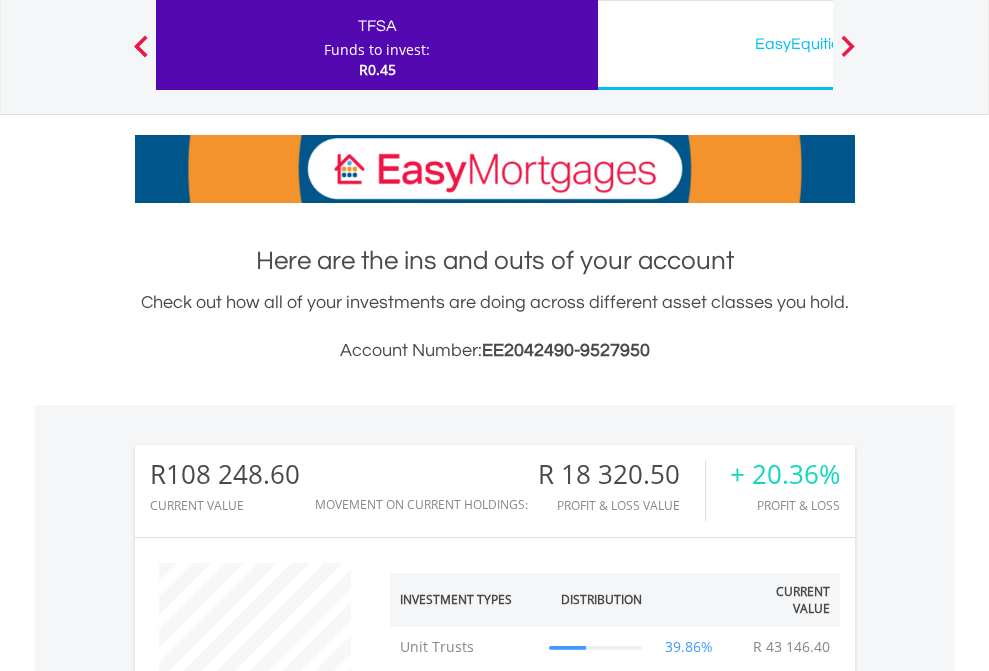 scroll, scrollTop: 999808, scrollLeft: 999687, axis: both 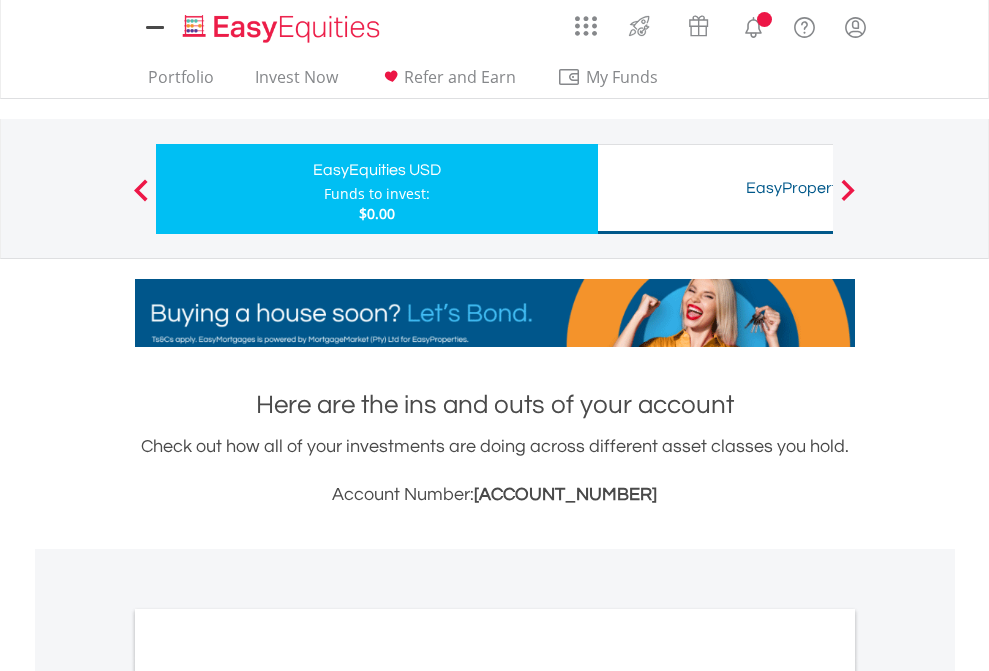 click on "All Holdings" at bounding box center [268, 1096] 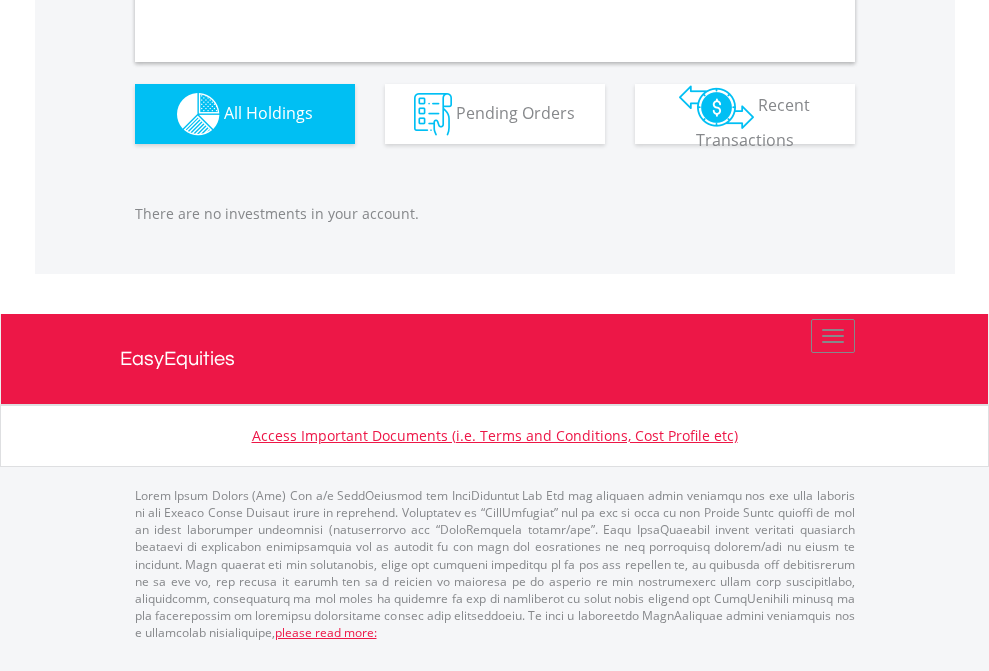 scroll, scrollTop: 1980, scrollLeft: 0, axis: vertical 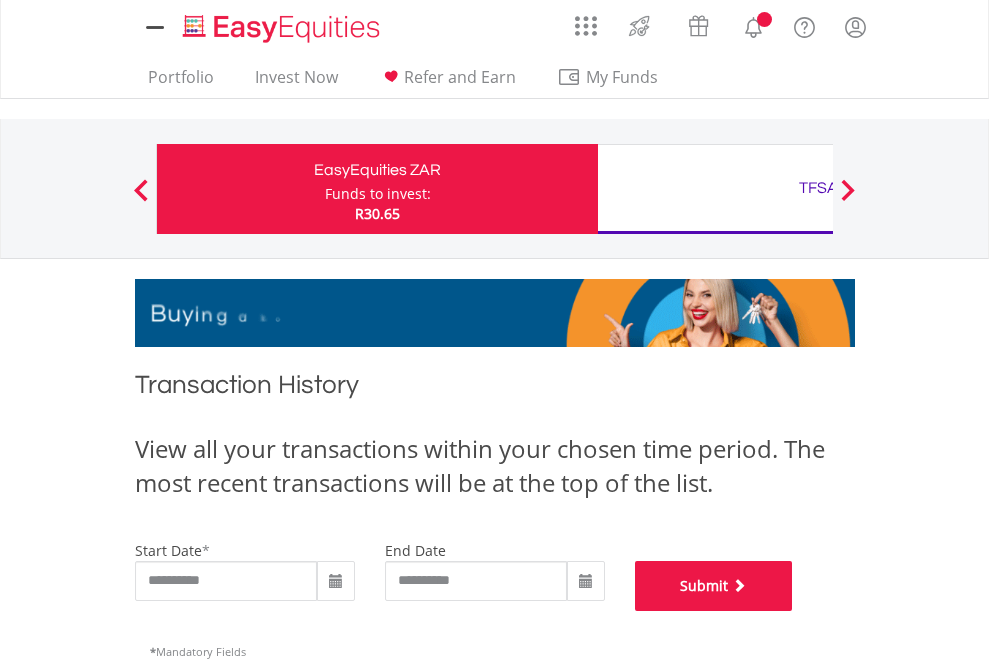 click on "Submit" at bounding box center (714, 586) 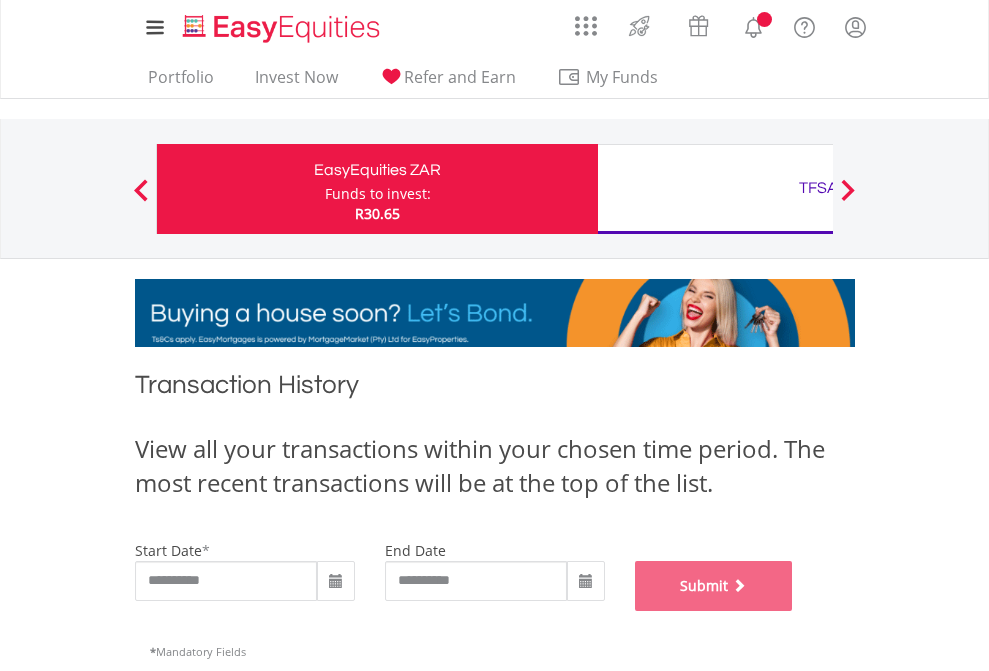 scroll, scrollTop: 811, scrollLeft: 0, axis: vertical 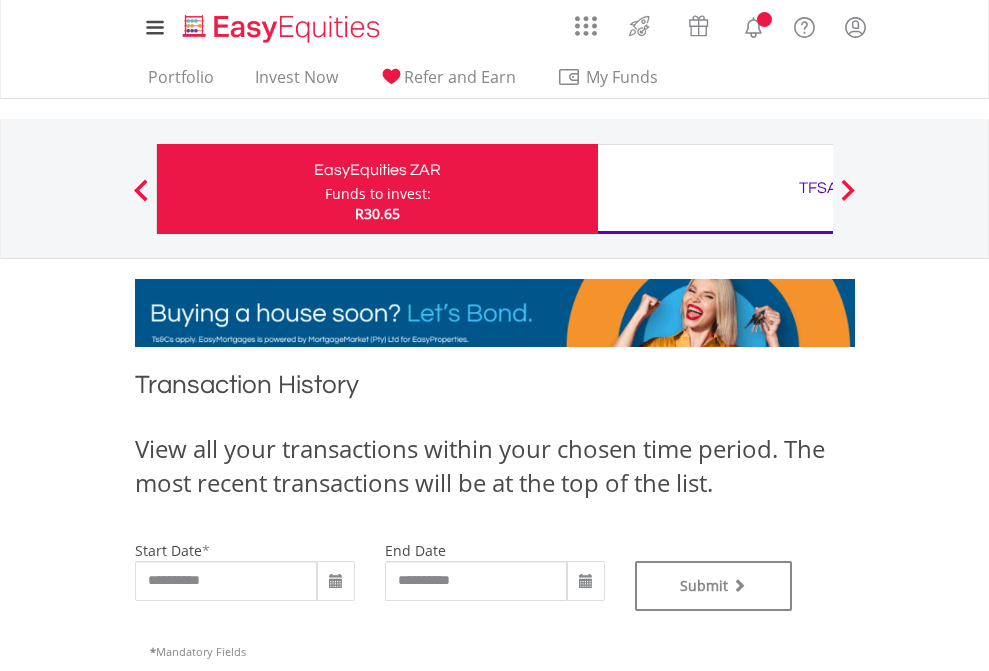 click on "TFSA" at bounding box center (818, 188) 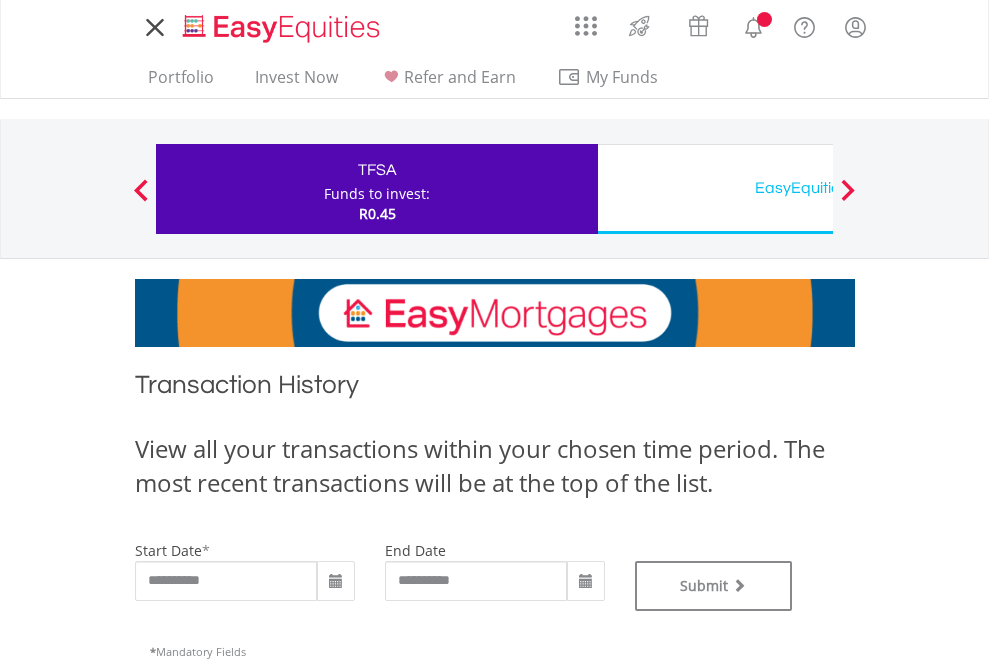 scroll, scrollTop: 0, scrollLeft: 0, axis: both 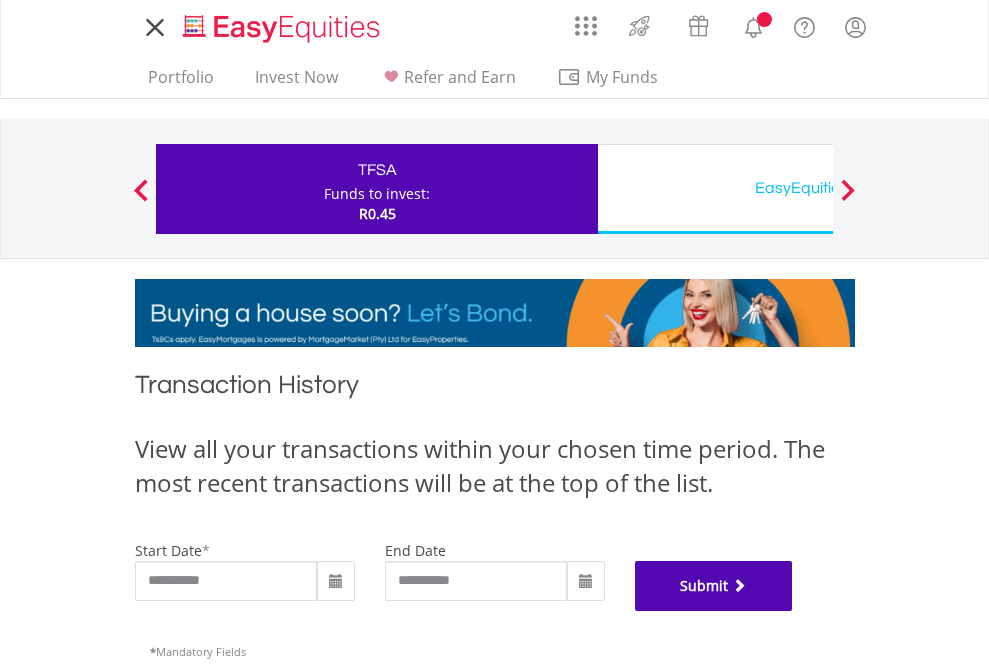 click on "Submit" at bounding box center [714, 586] 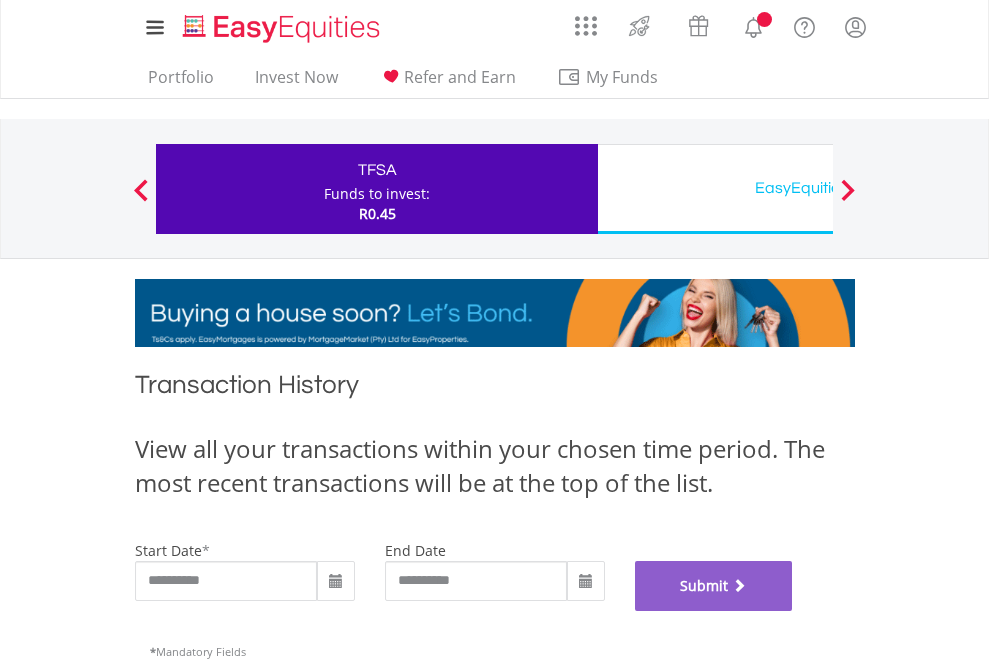 scroll, scrollTop: 811, scrollLeft: 0, axis: vertical 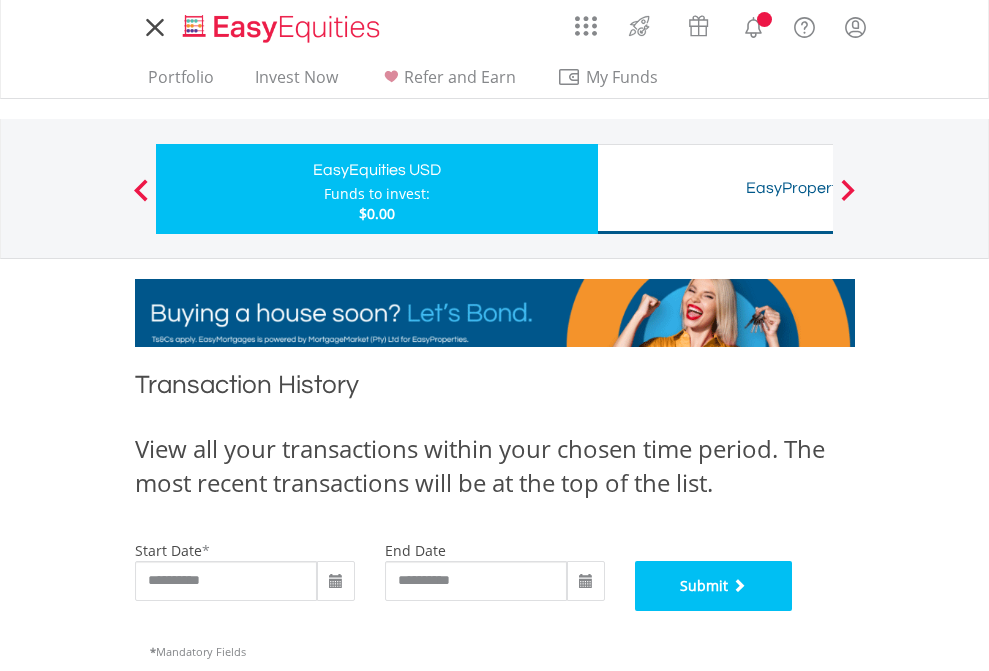 click on "Submit" at bounding box center (714, 586) 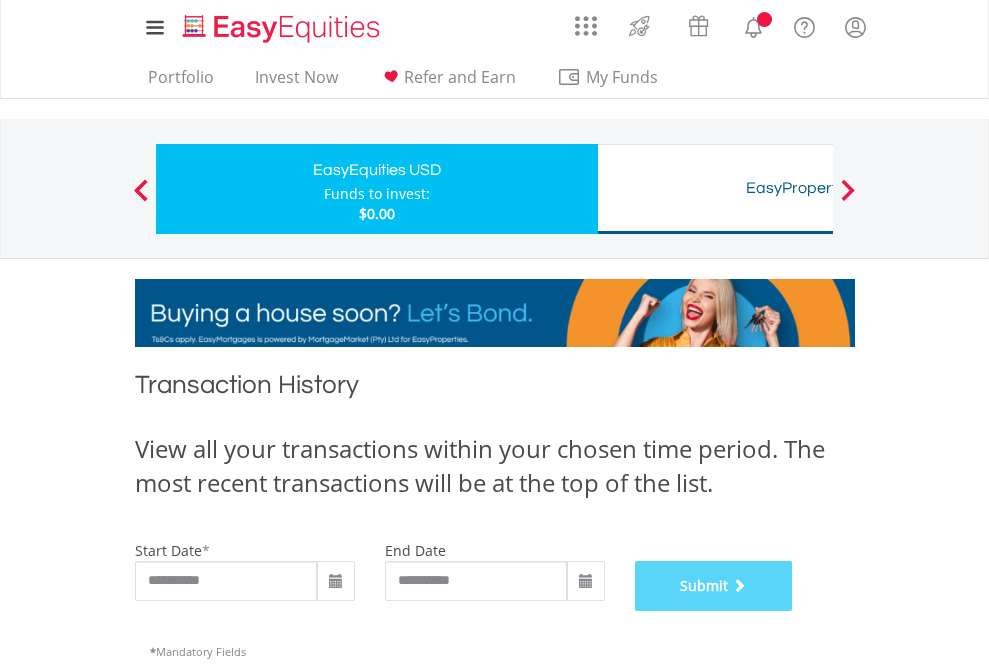scroll, scrollTop: 811, scrollLeft: 0, axis: vertical 